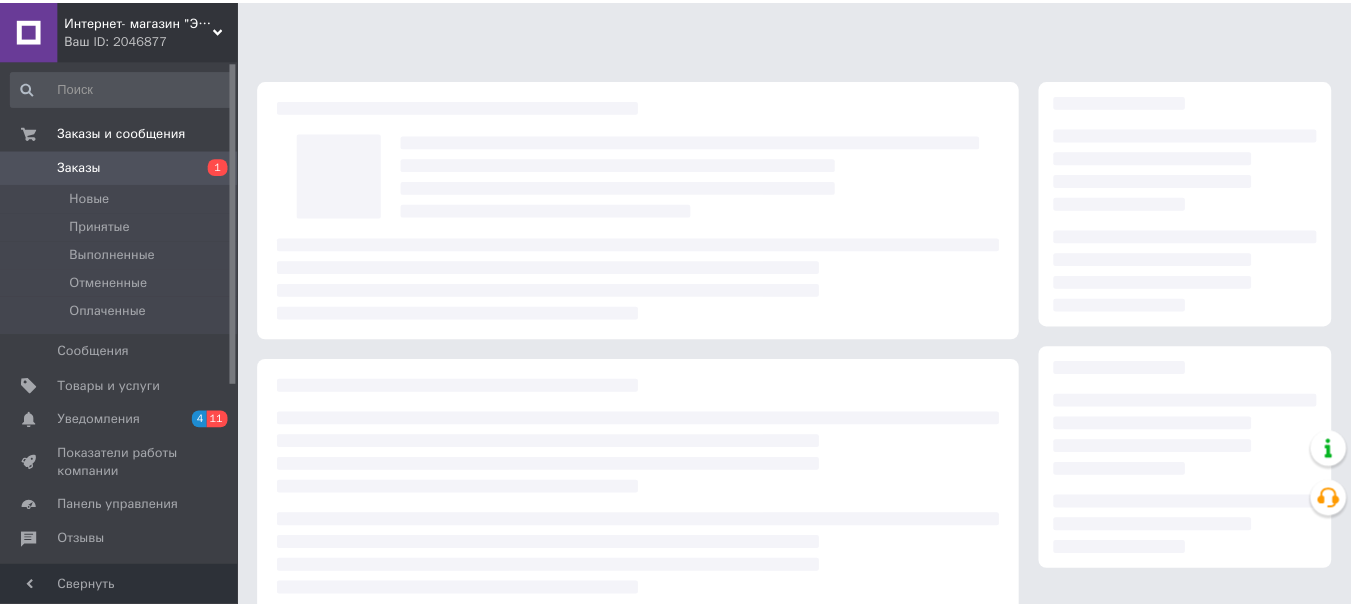 scroll, scrollTop: 0, scrollLeft: 0, axis: both 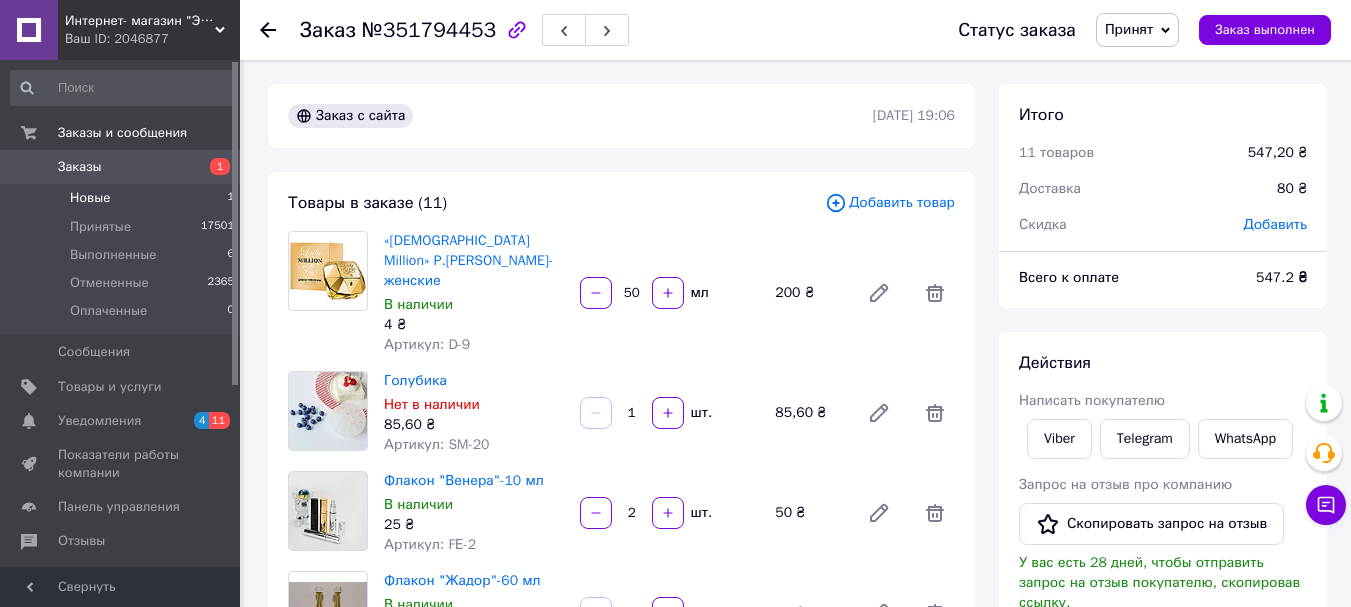 click on "Новые" at bounding box center (90, 198) 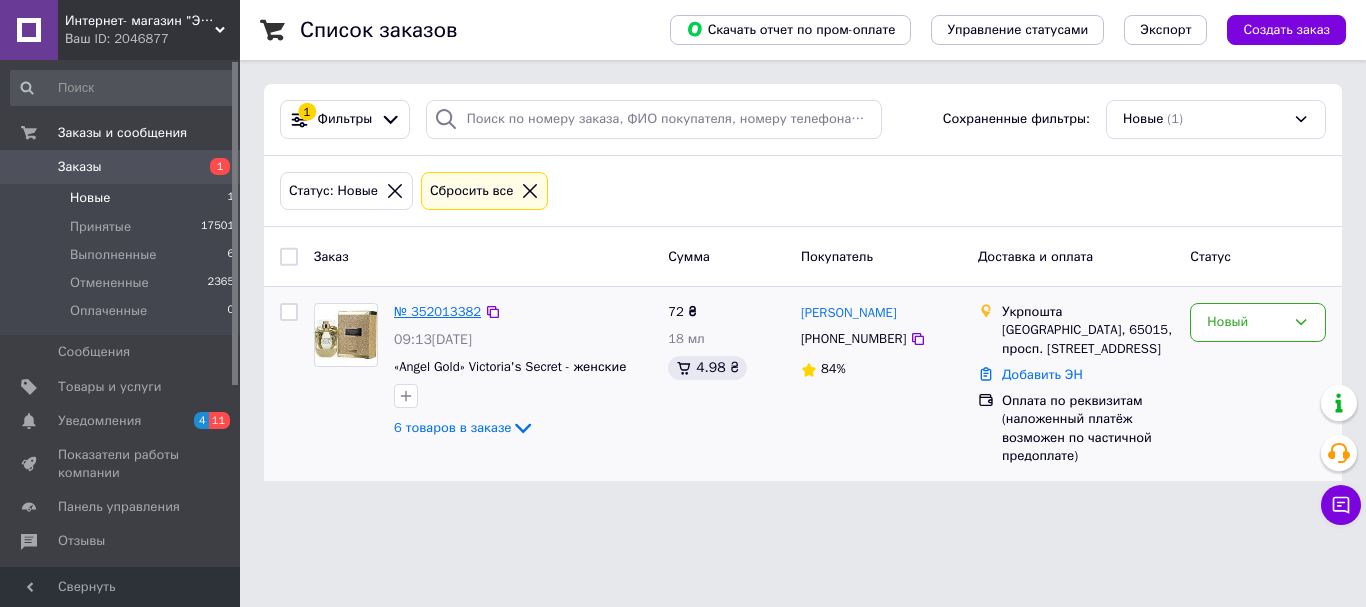 click on "№ 352013382" at bounding box center (437, 311) 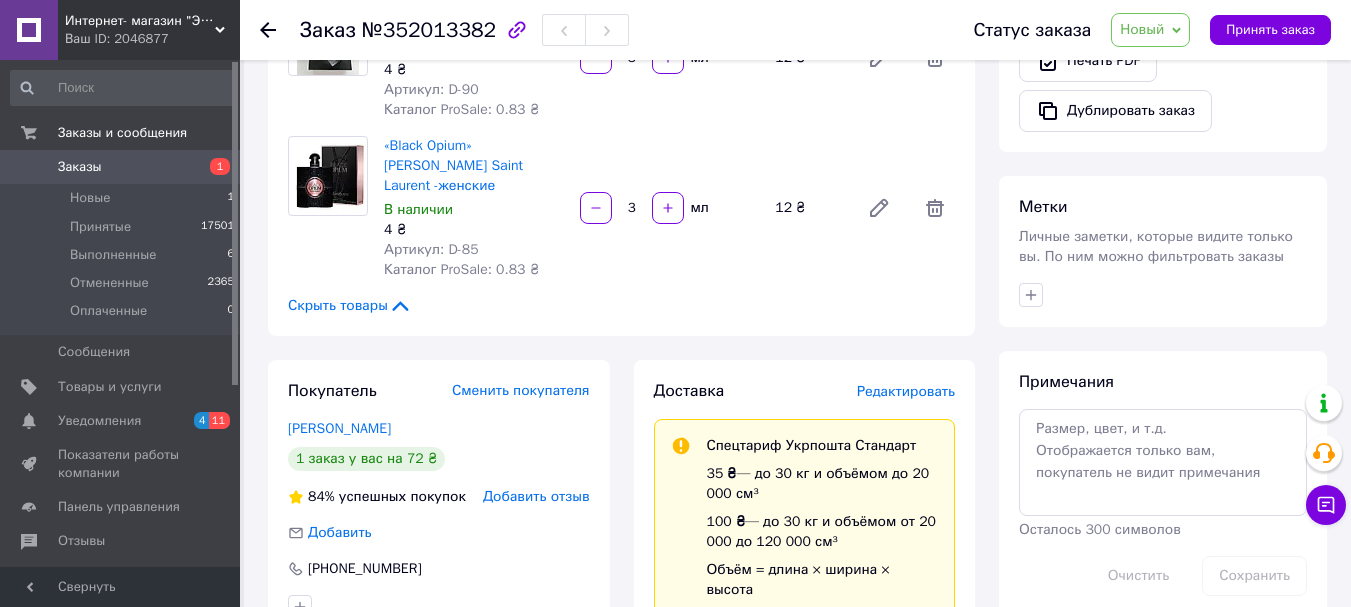 scroll, scrollTop: 826, scrollLeft: 0, axis: vertical 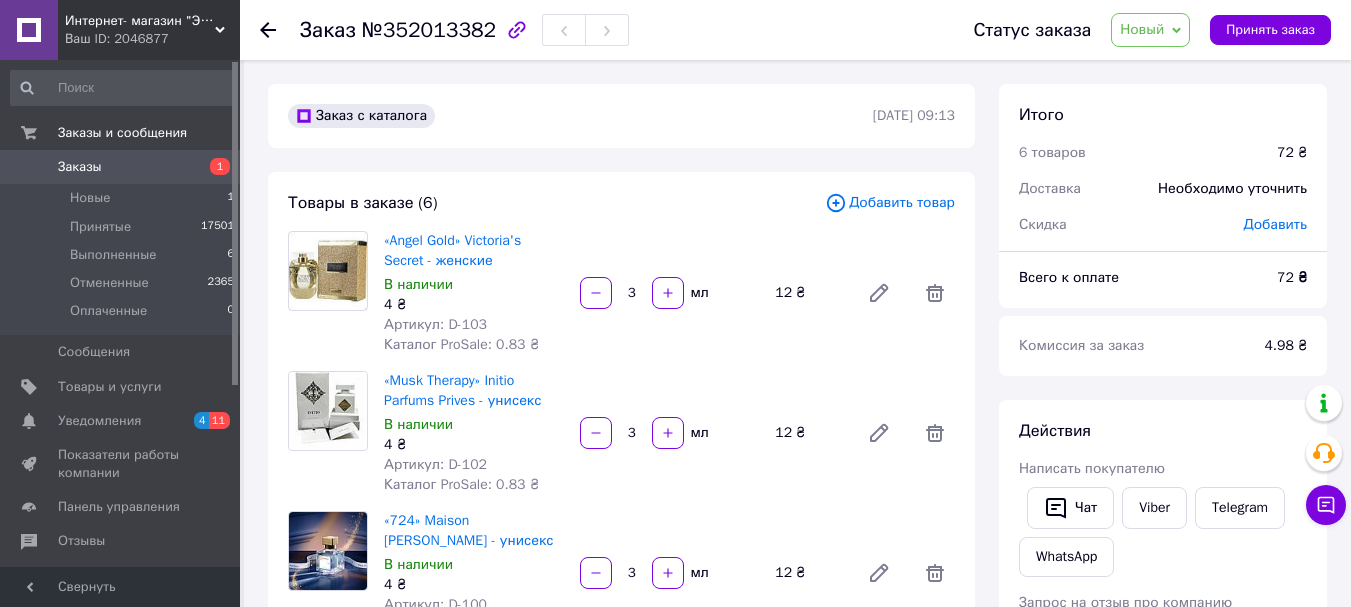 click on "Добавить товар" at bounding box center [890, 203] 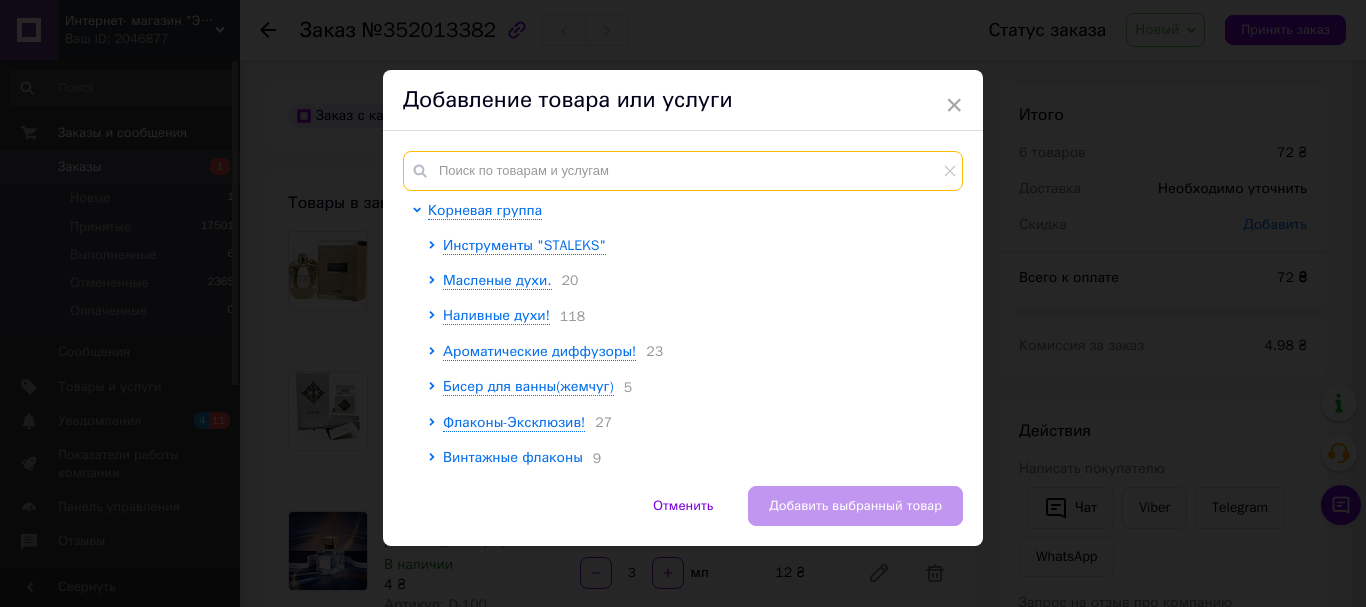 click at bounding box center [683, 171] 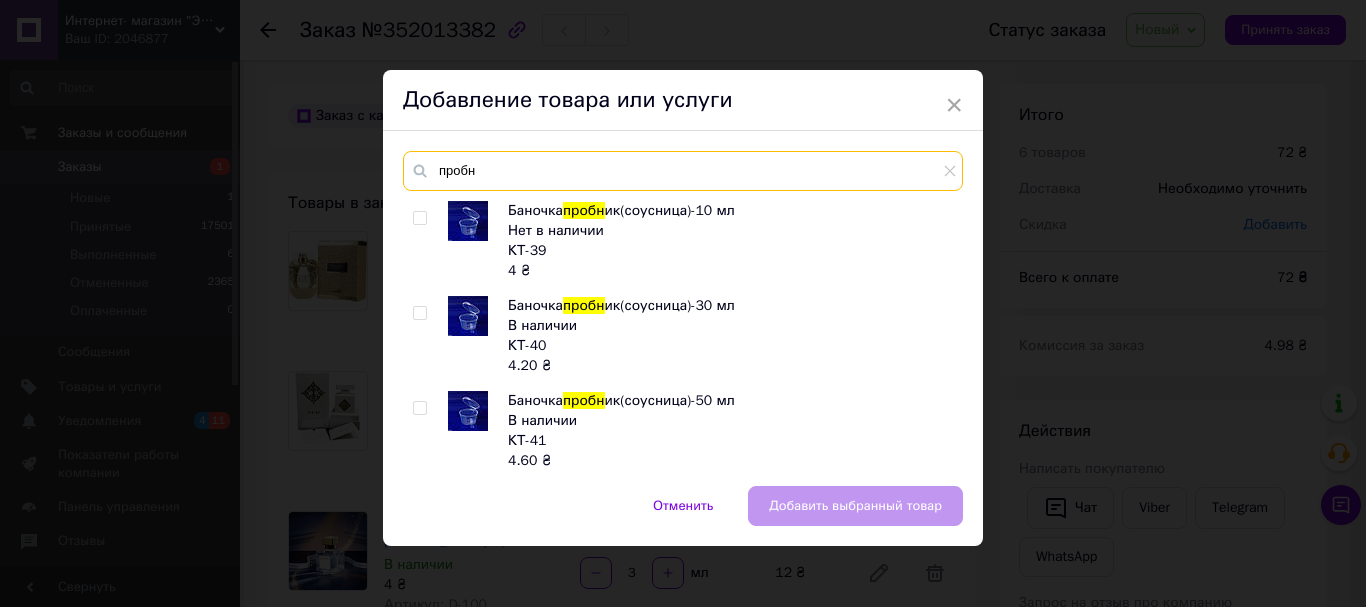 scroll, scrollTop: 232, scrollLeft: 0, axis: vertical 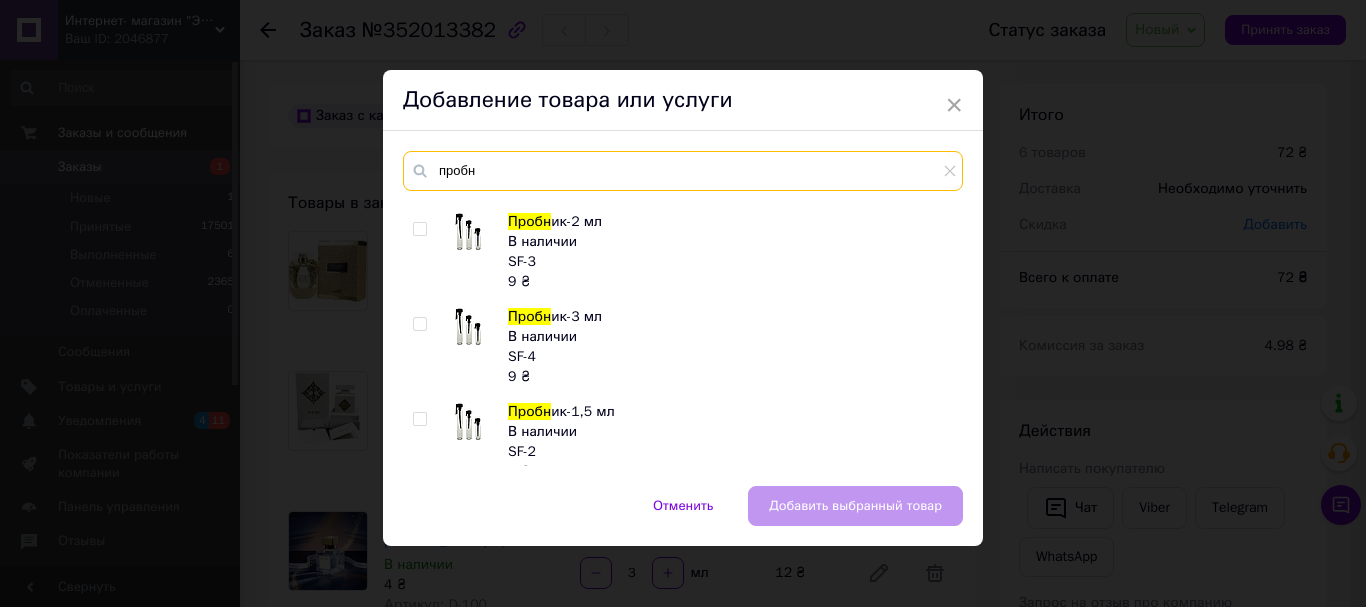 type on "пробн" 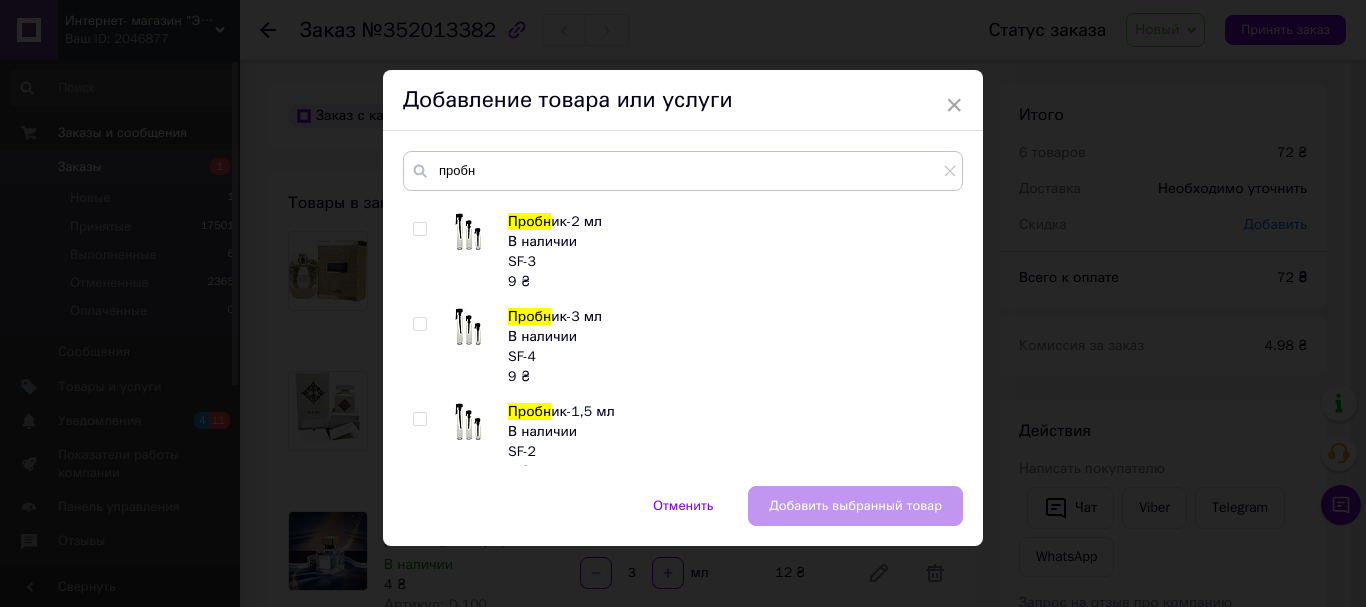 click at bounding box center [419, 324] 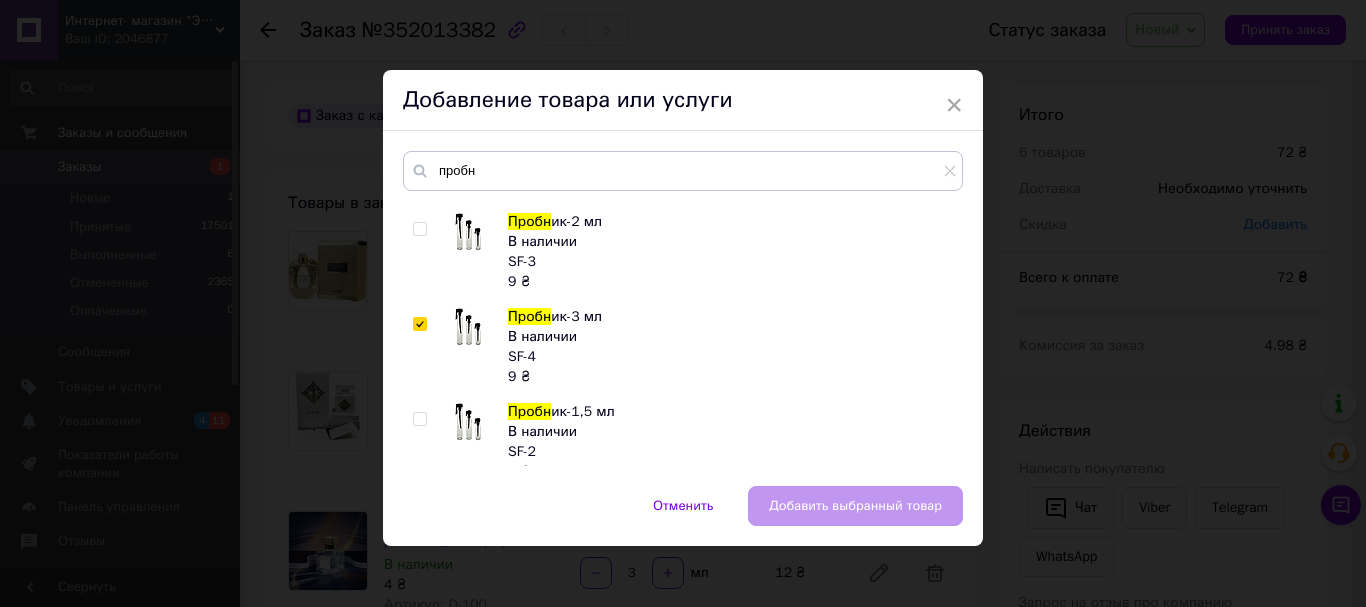checkbox on "true" 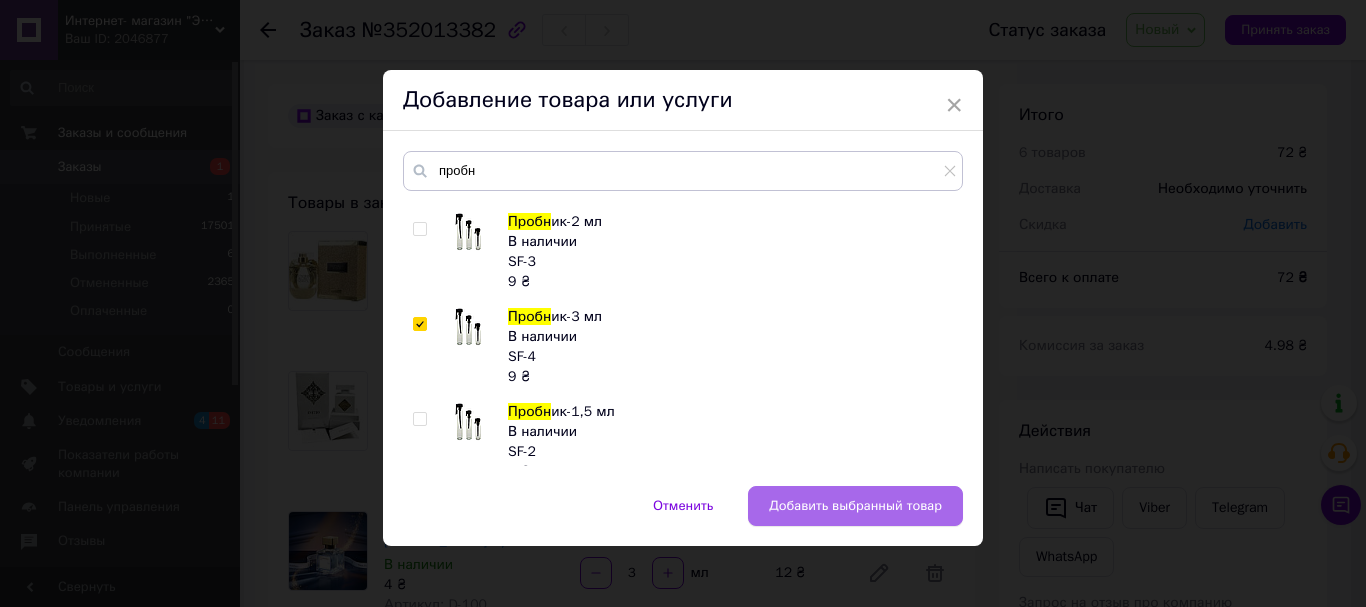 click on "Добавить выбранный товар" at bounding box center (855, 506) 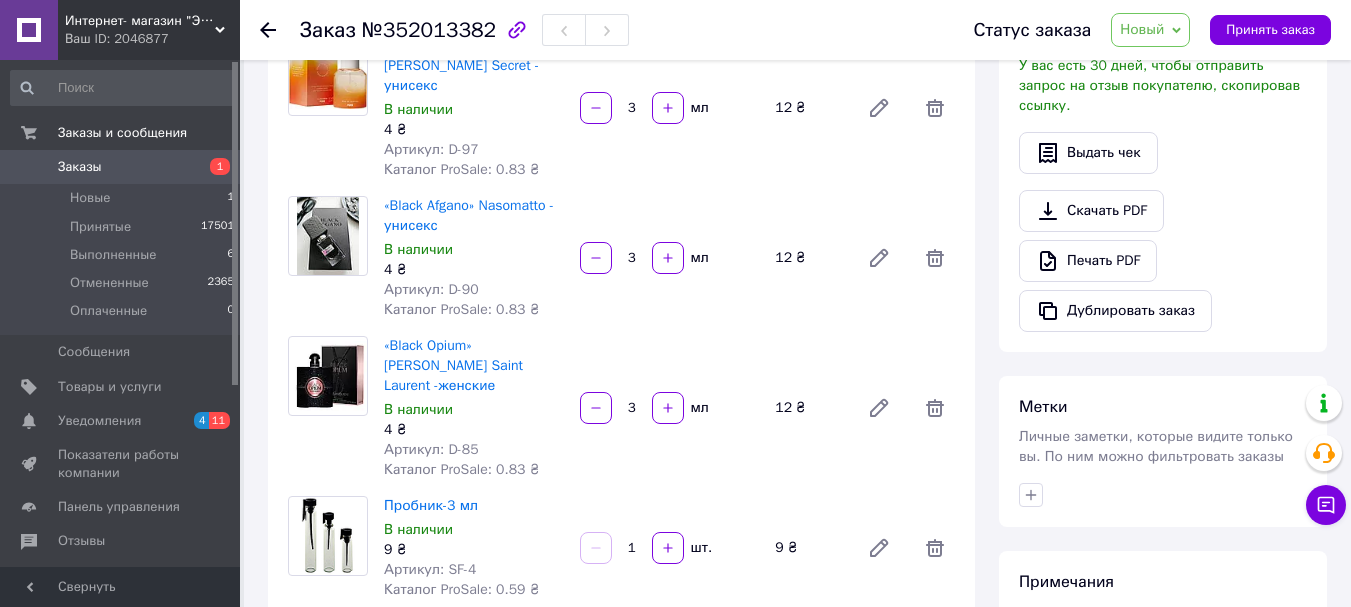 scroll, scrollTop: 640, scrollLeft: 0, axis: vertical 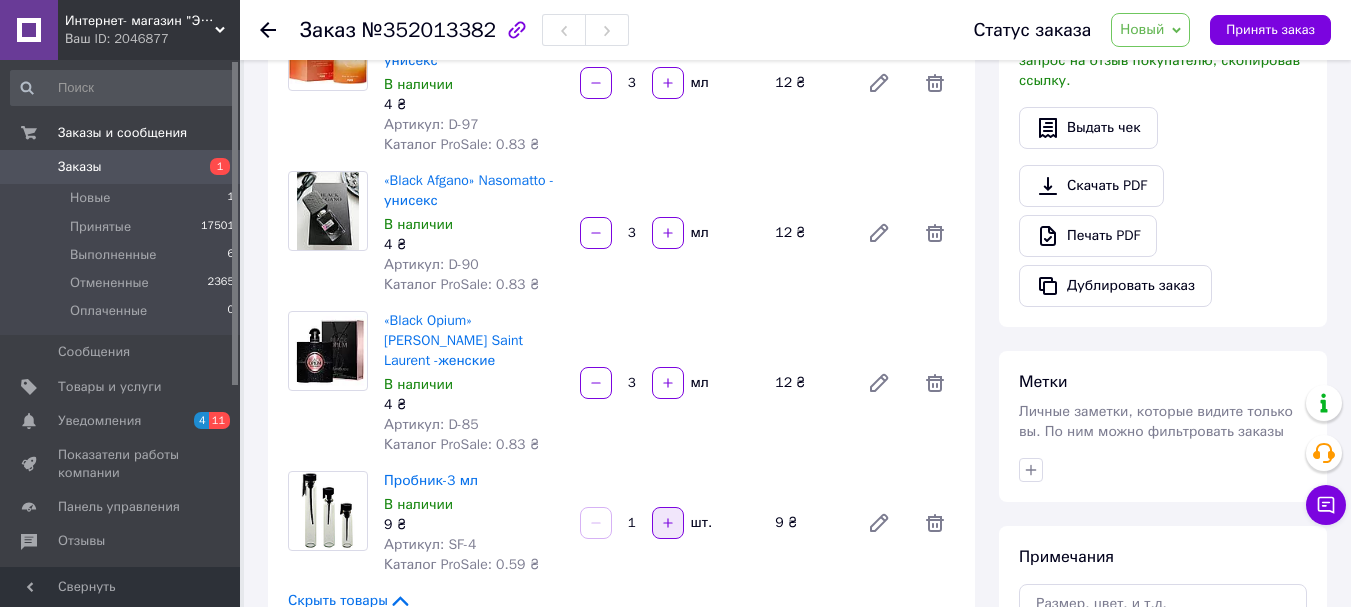 click 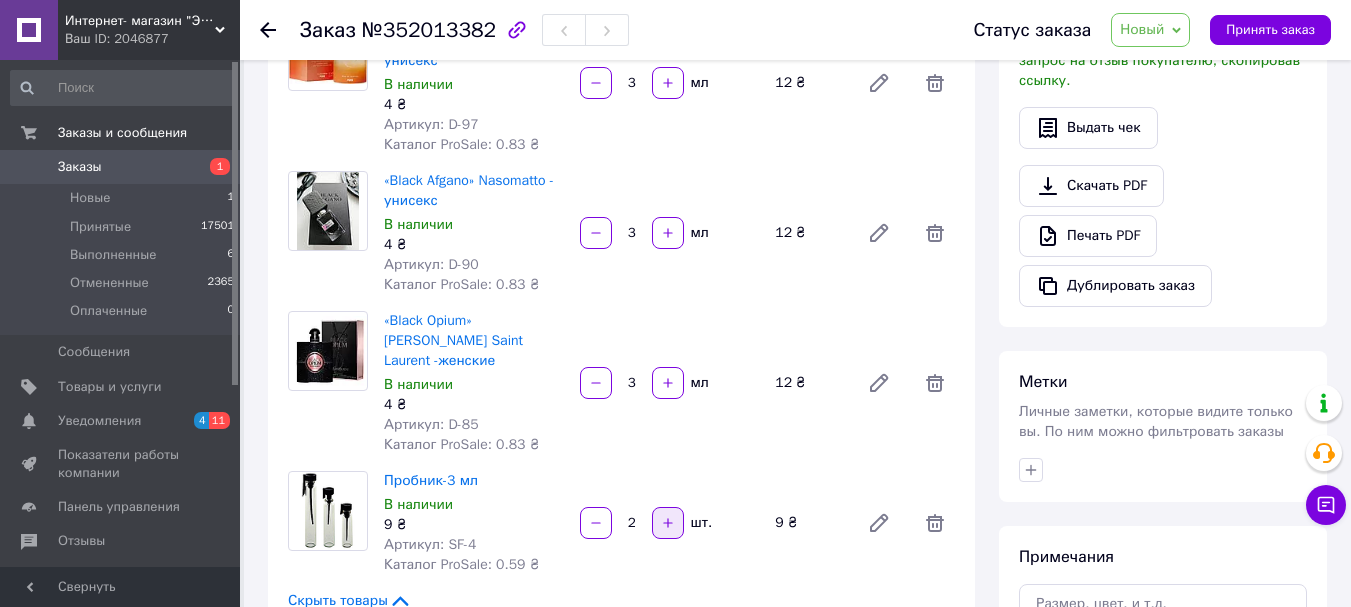 click 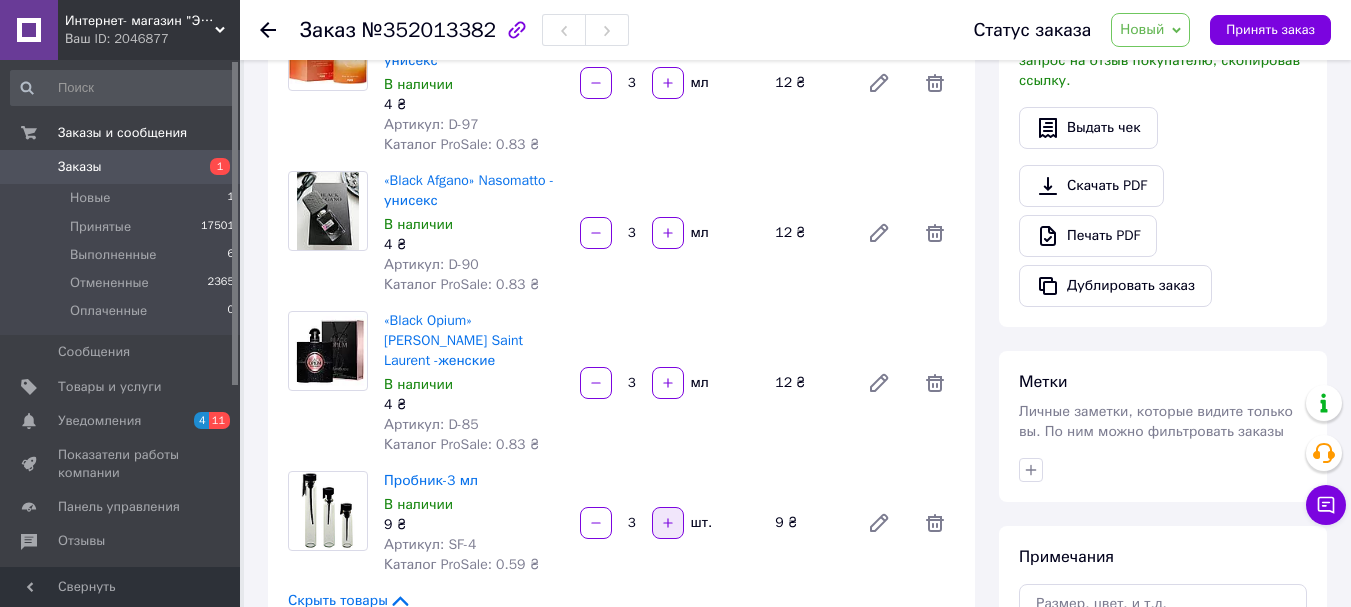 click 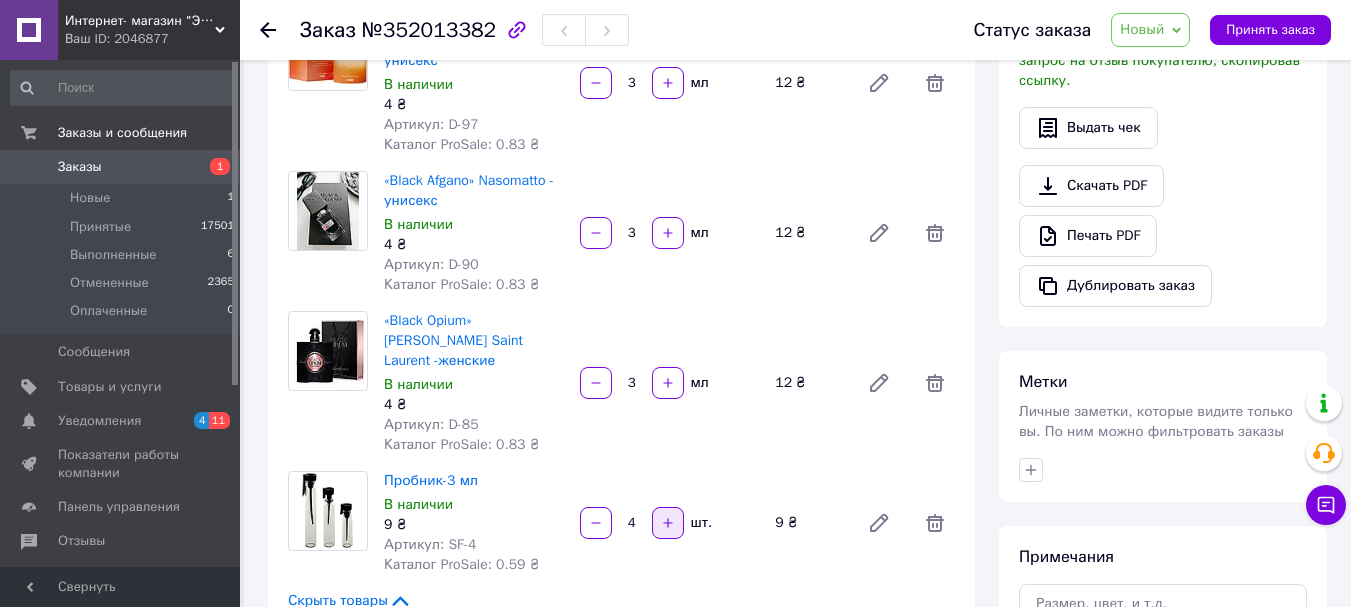 click 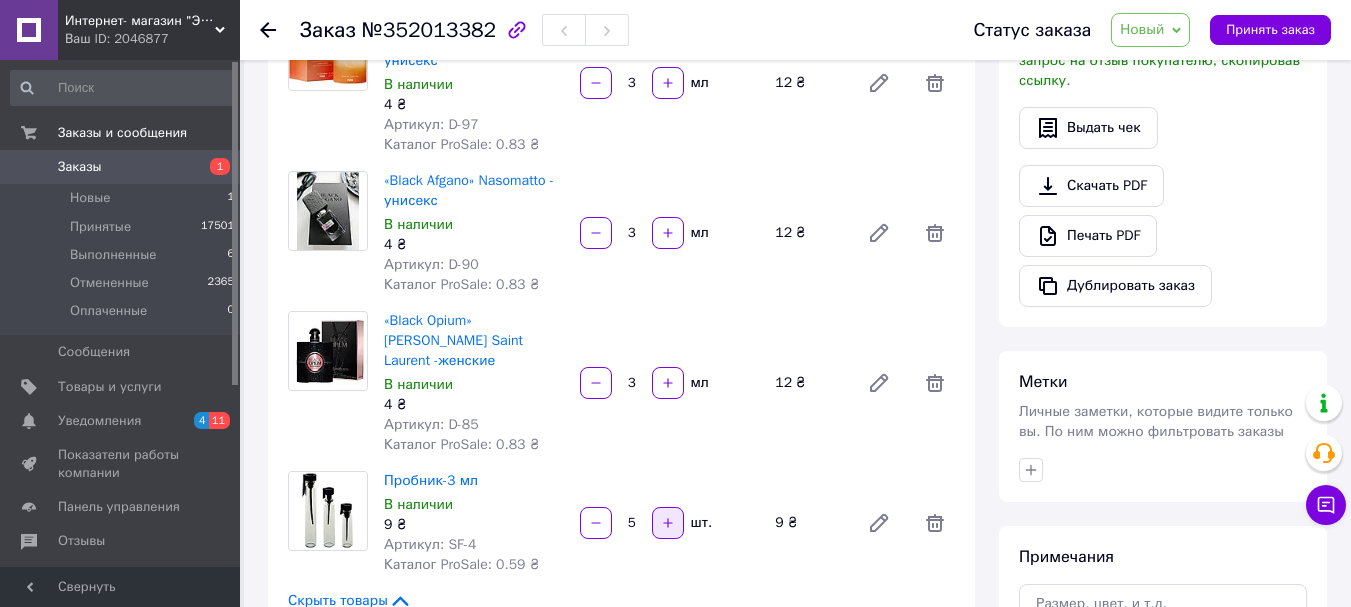 click 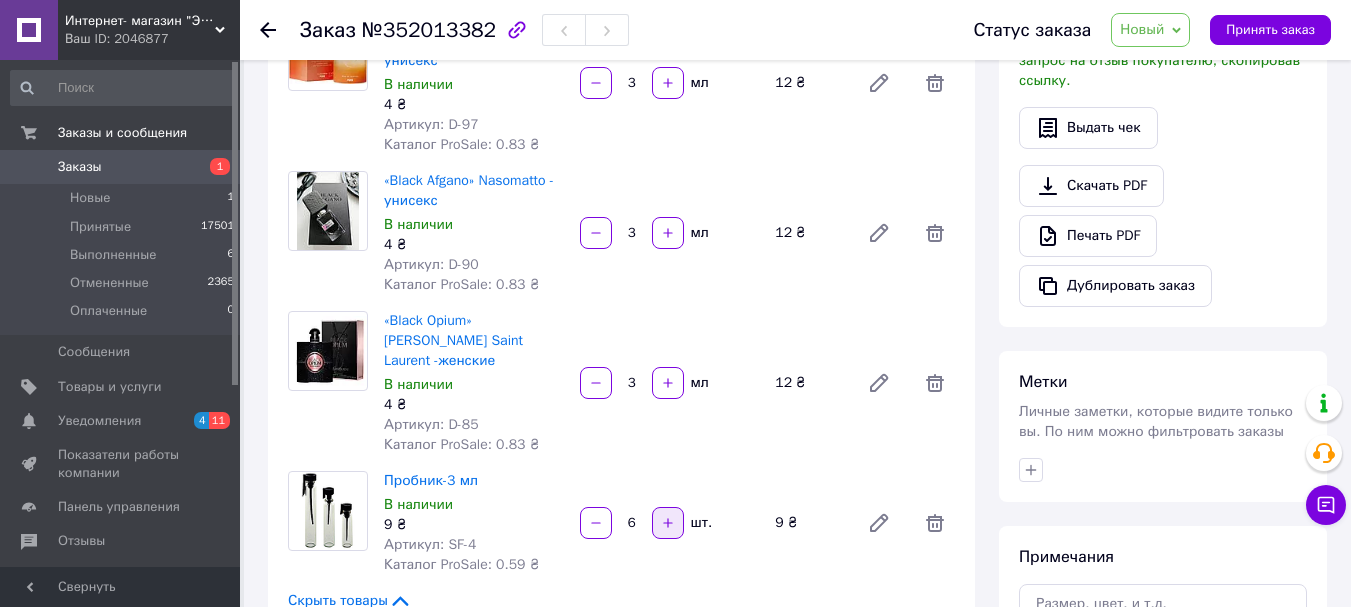 click at bounding box center [668, 523] 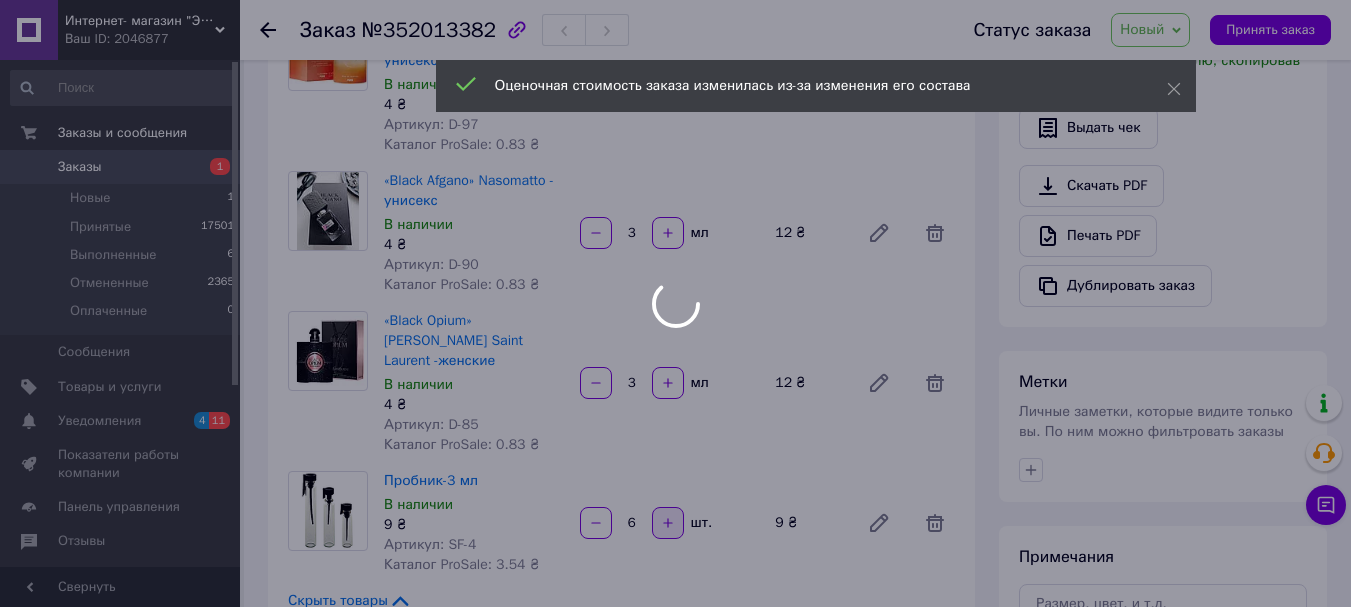 type on "6" 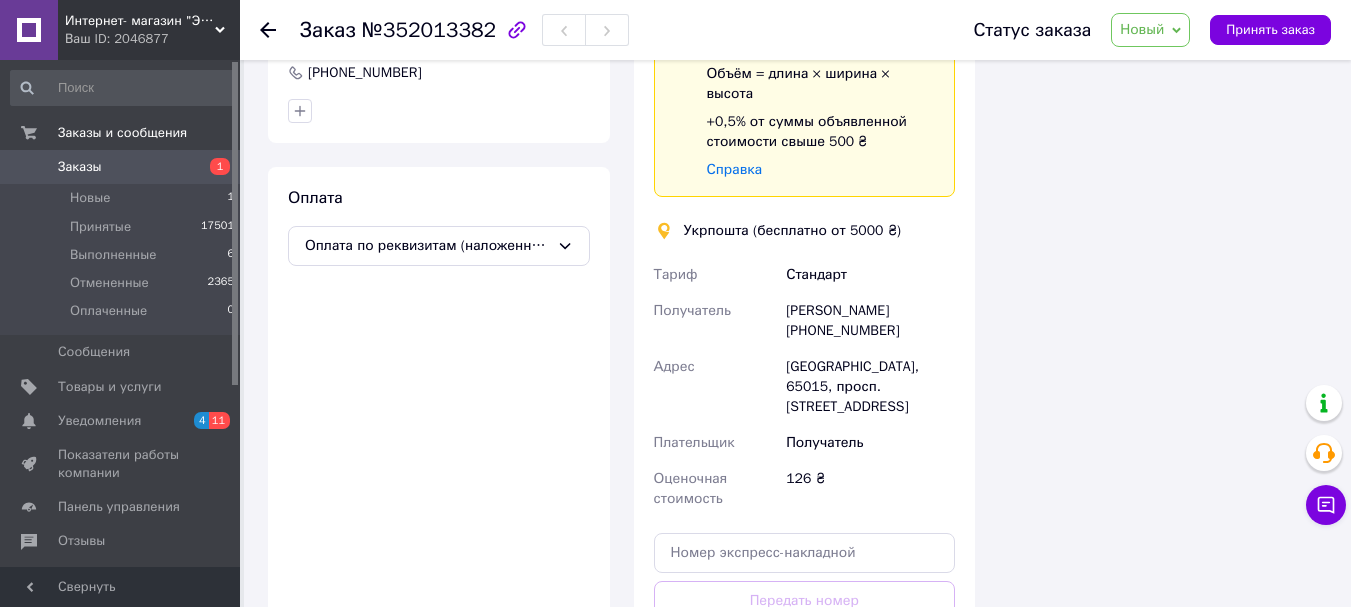 scroll, scrollTop: 1440, scrollLeft: 0, axis: vertical 